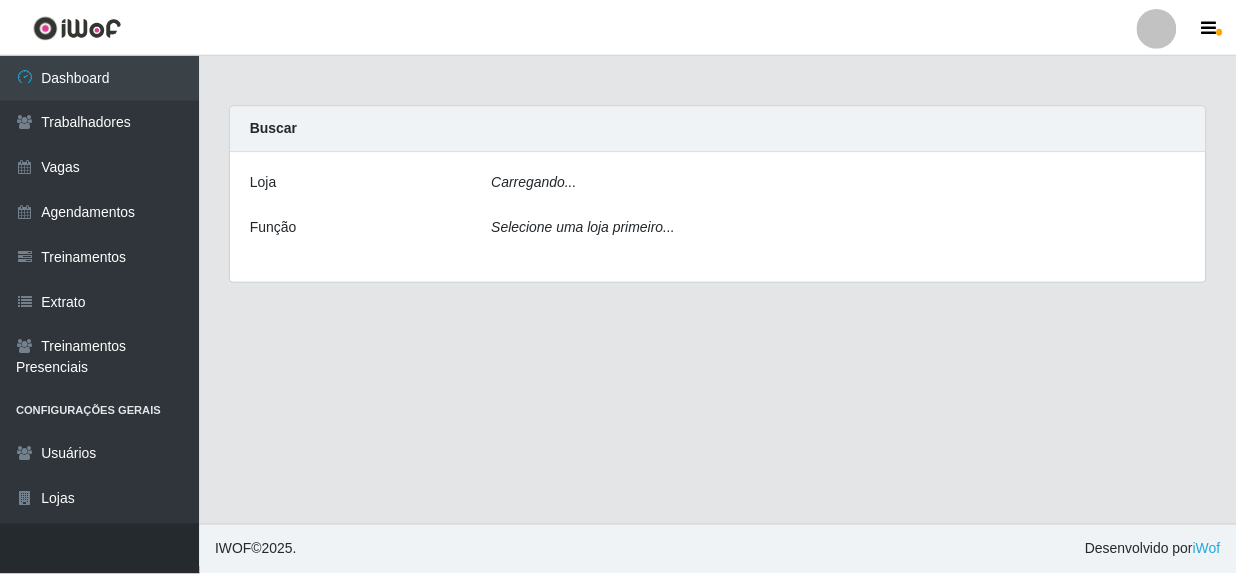scroll, scrollTop: 0, scrollLeft: 0, axis: both 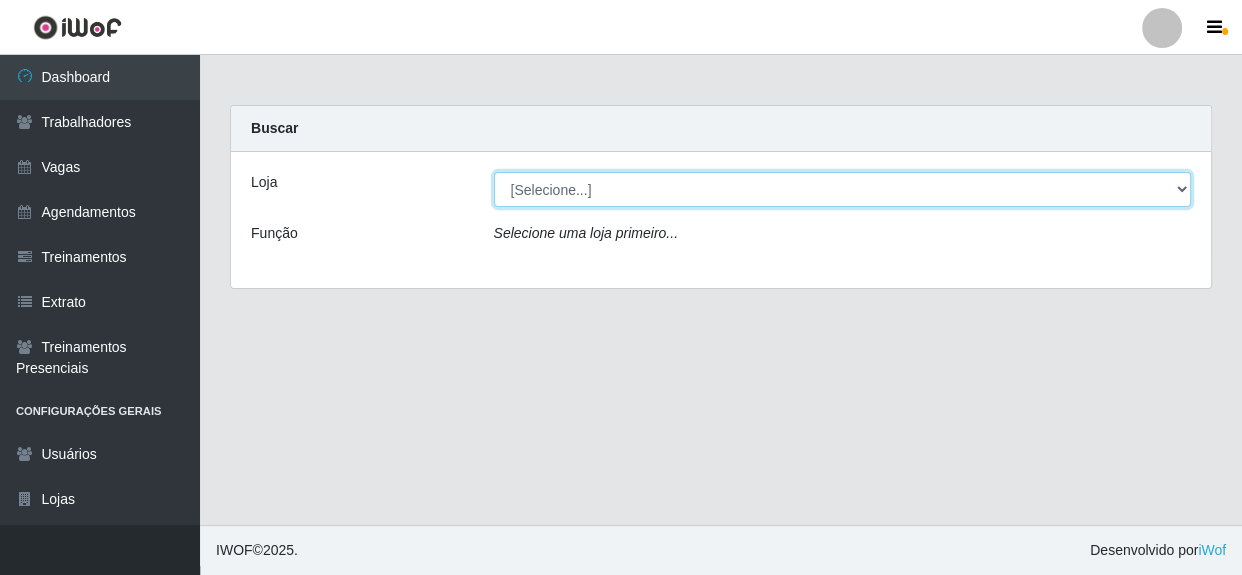 click on "[Selecione...] Rede Compras - CD Logistica" at bounding box center [843, 189] 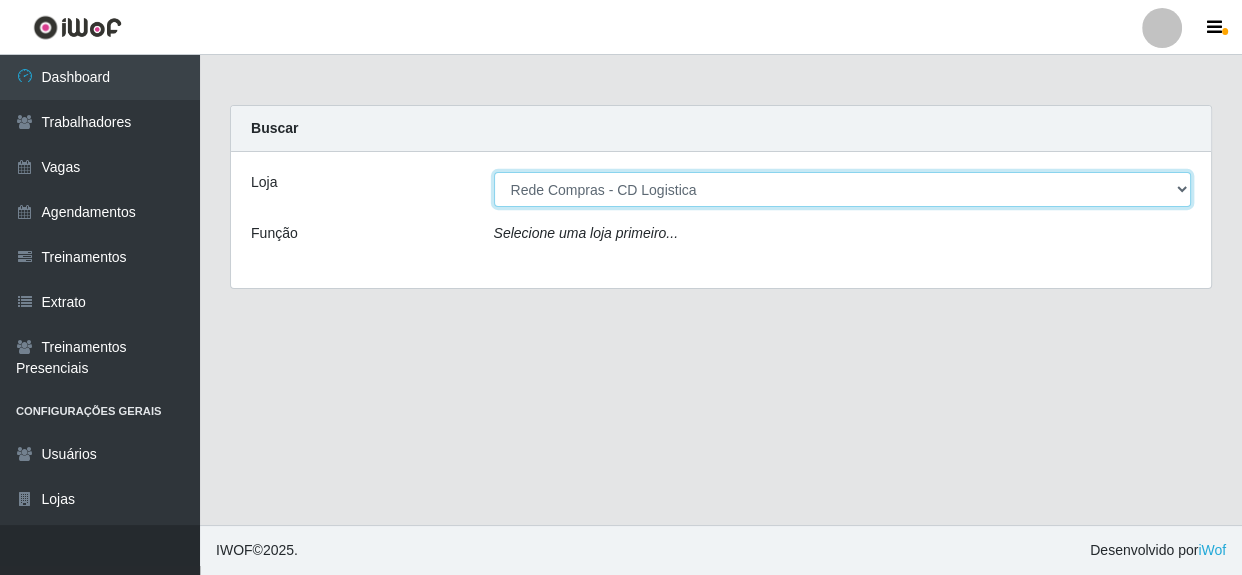click on "[Selecione...] Rede Compras - CD Logistica" at bounding box center [843, 189] 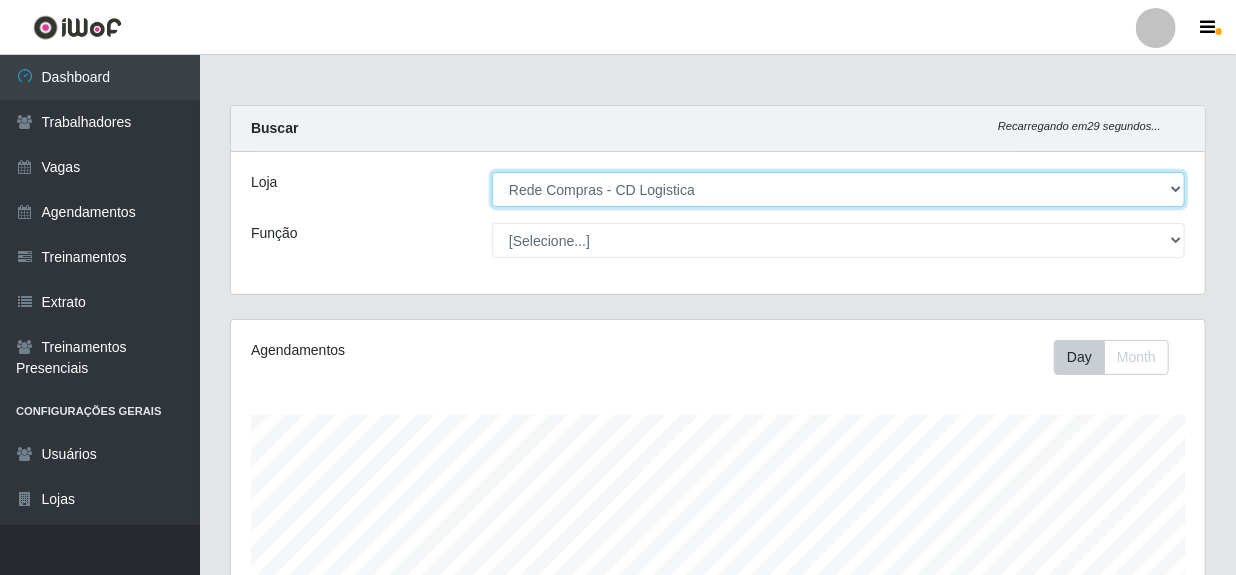 scroll, scrollTop: 999585, scrollLeft: 999025, axis: both 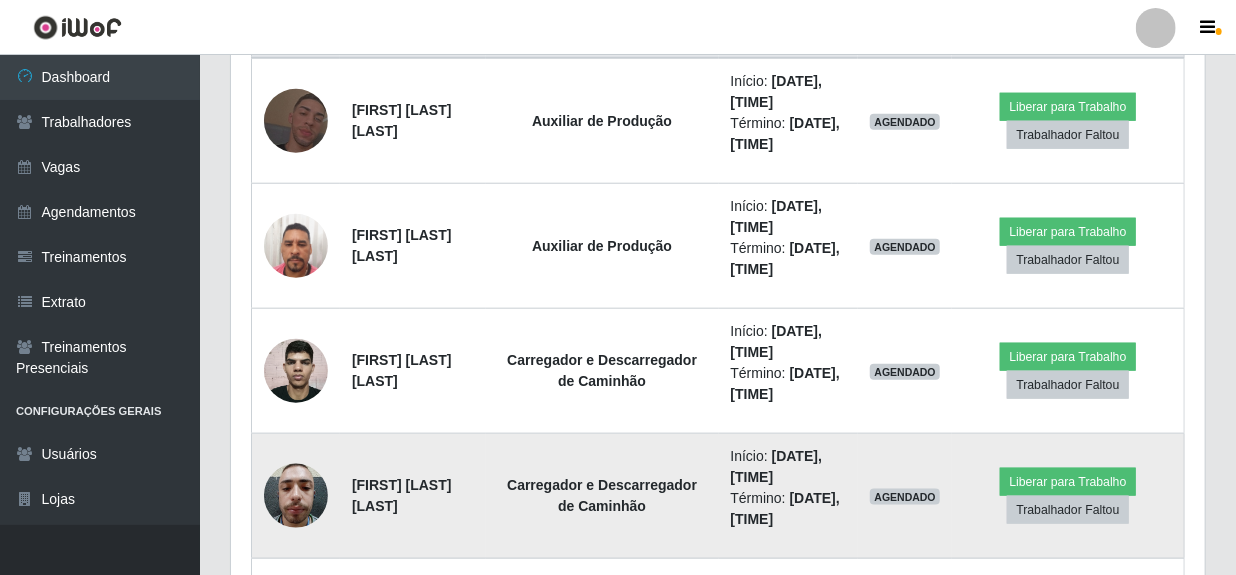 click at bounding box center [296, 495] 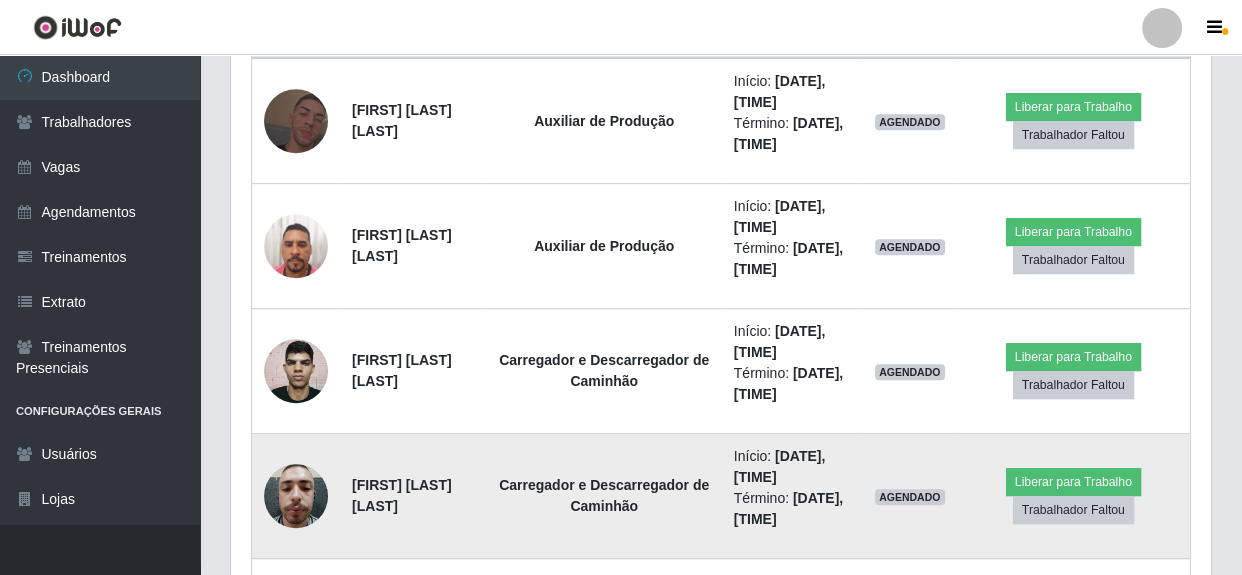 scroll, scrollTop: 999585, scrollLeft: 999033, axis: both 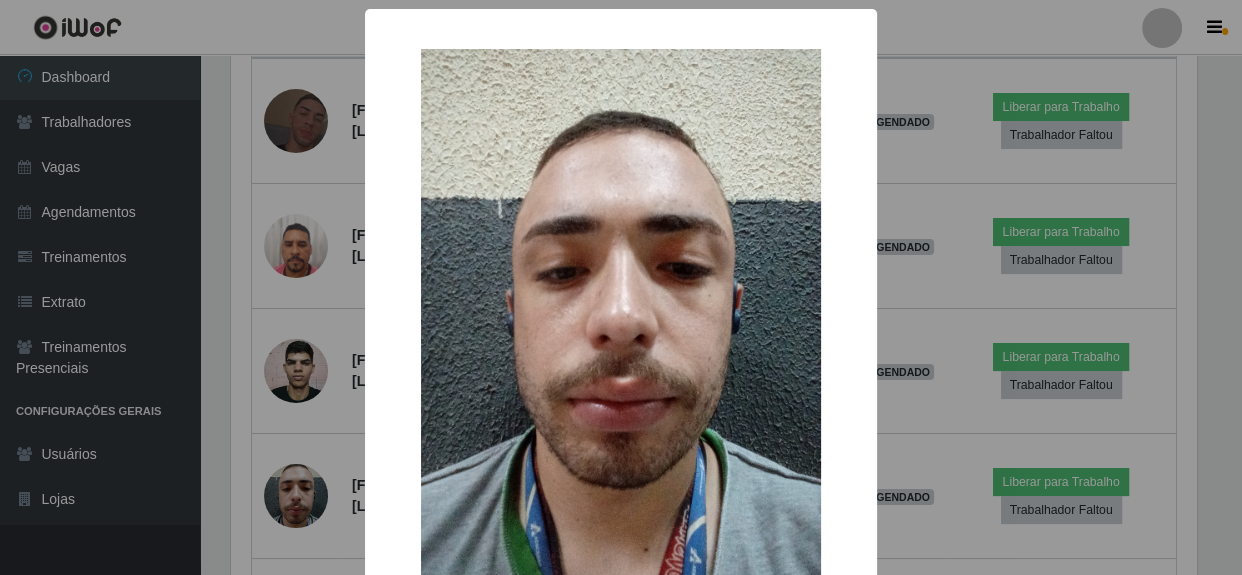 click on "× OK Cancel" at bounding box center (621, 287) 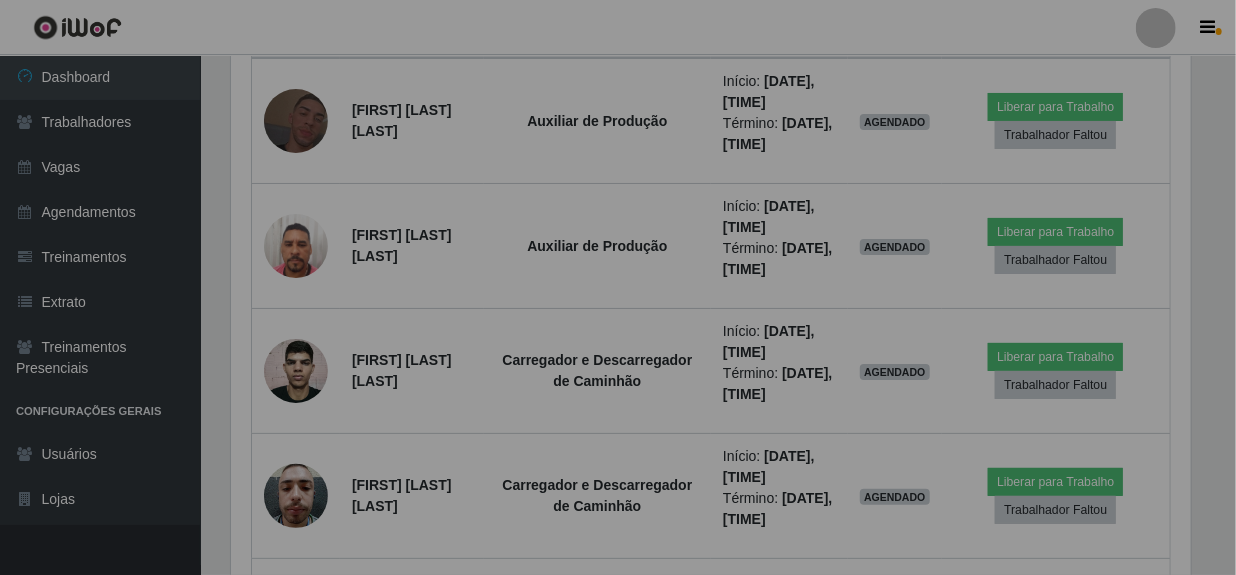 scroll, scrollTop: 999585, scrollLeft: 999025, axis: both 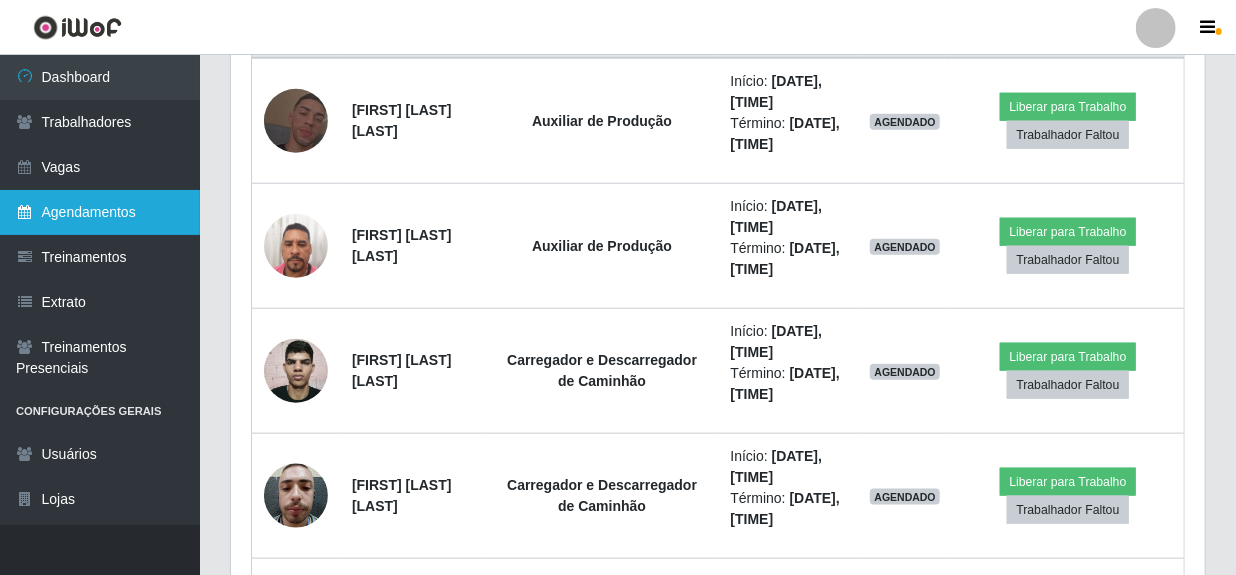 click on "Agendamentos" at bounding box center (100, 212) 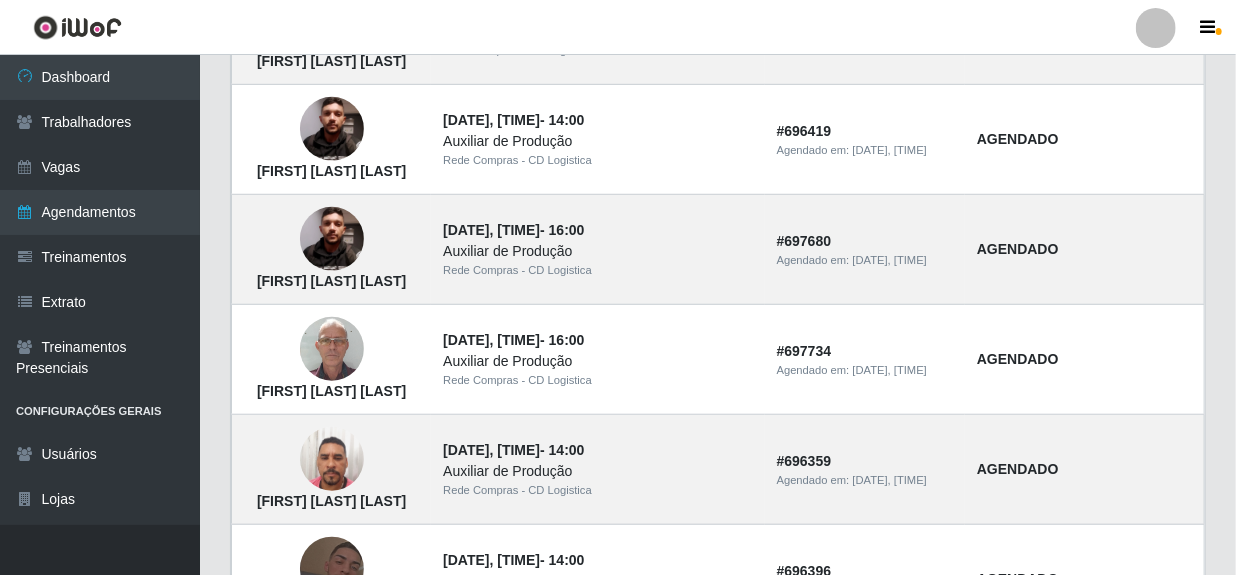 scroll, scrollTop: 545, scrollLeft: 0, axis: vertical 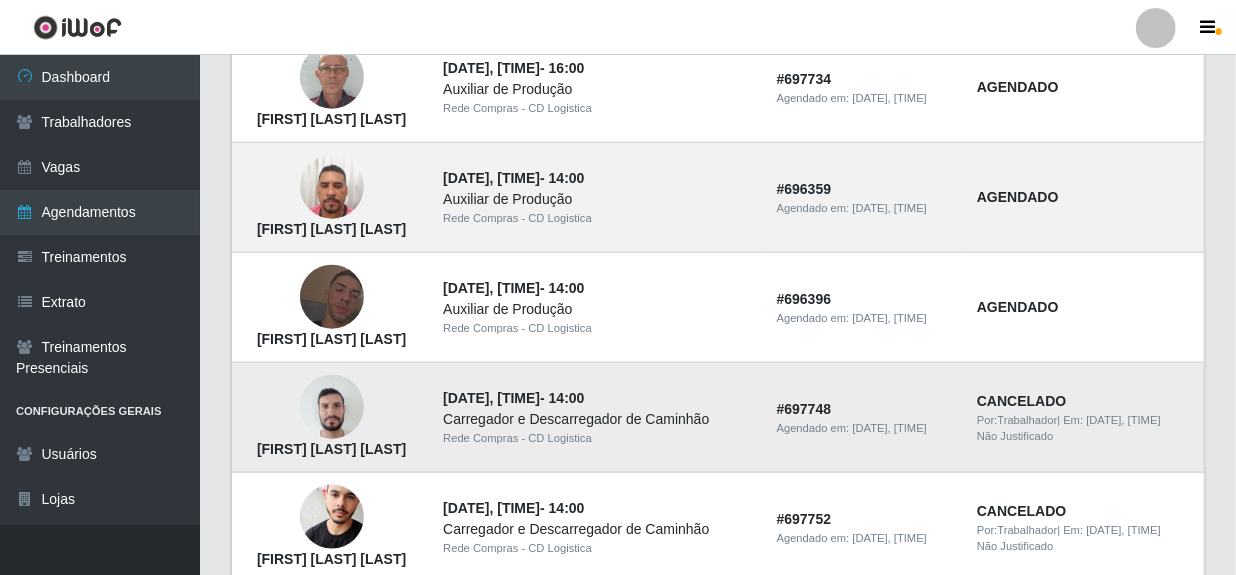 click at bounding box center (332, 407) 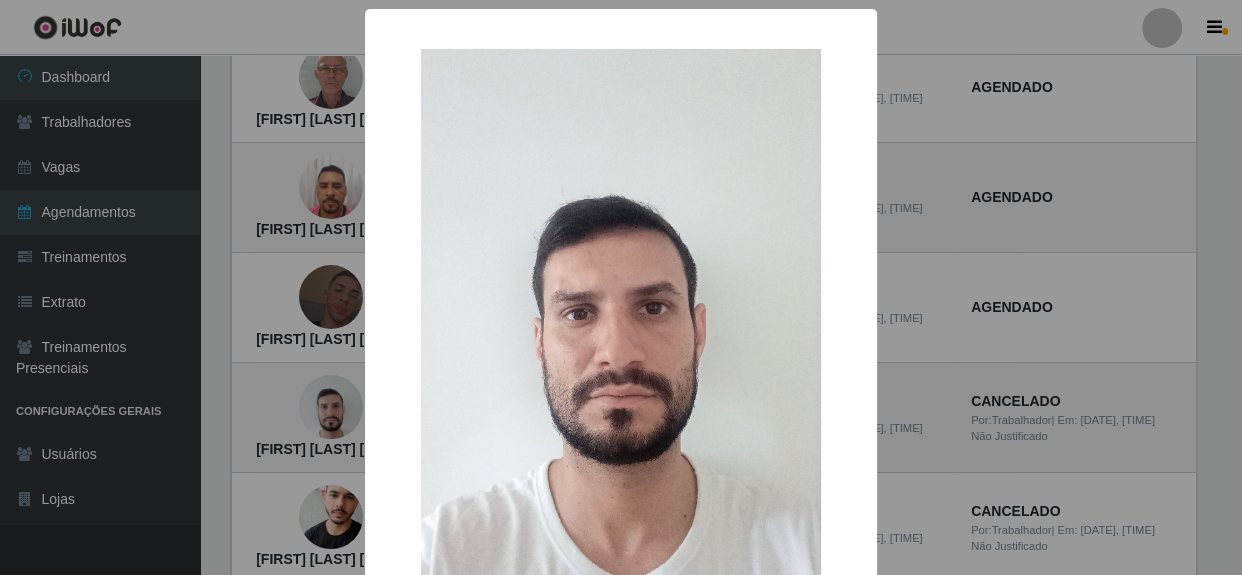 click on "× [FIRST] [LAST] [LAST] OK Cancel" at bounding box center (621, 287) 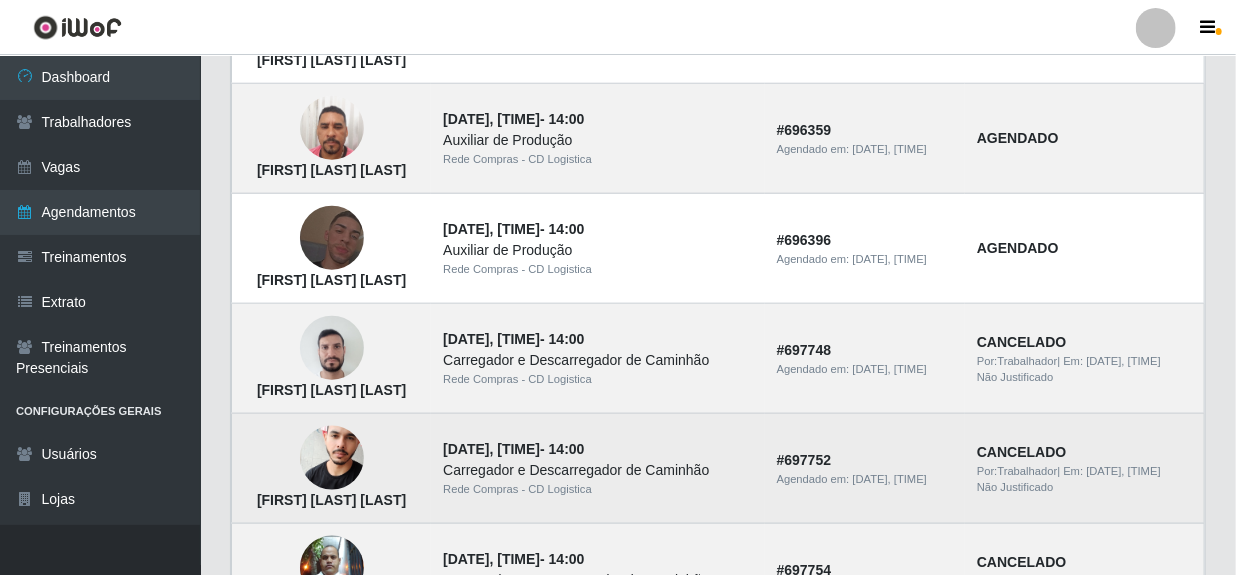 scroll, scrollTop: 909, scrollLeft: 0, axis: vertical 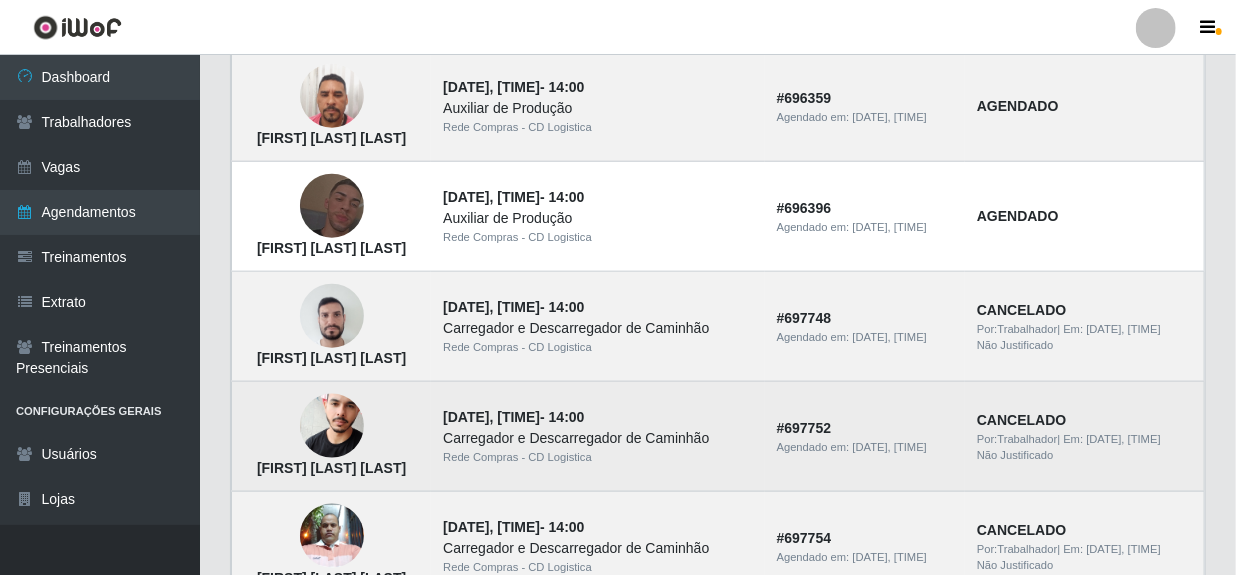 click at bounding box center (332, 426) 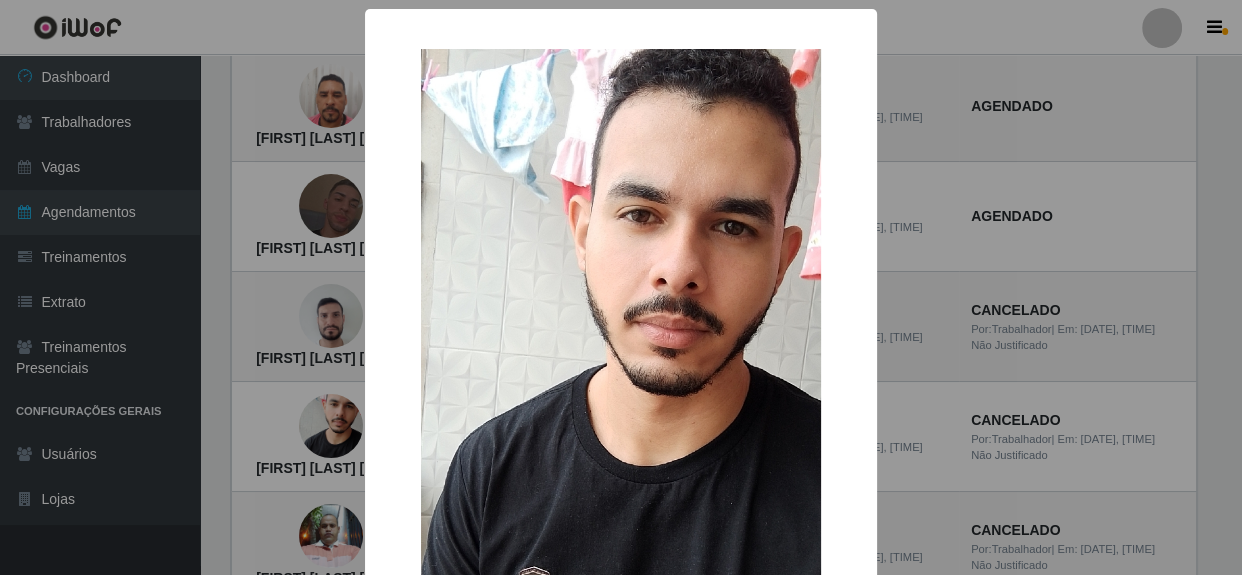click on "× [FIRST] [LAST] [LAST] OK Cancel" at bounding box center (621, 287) 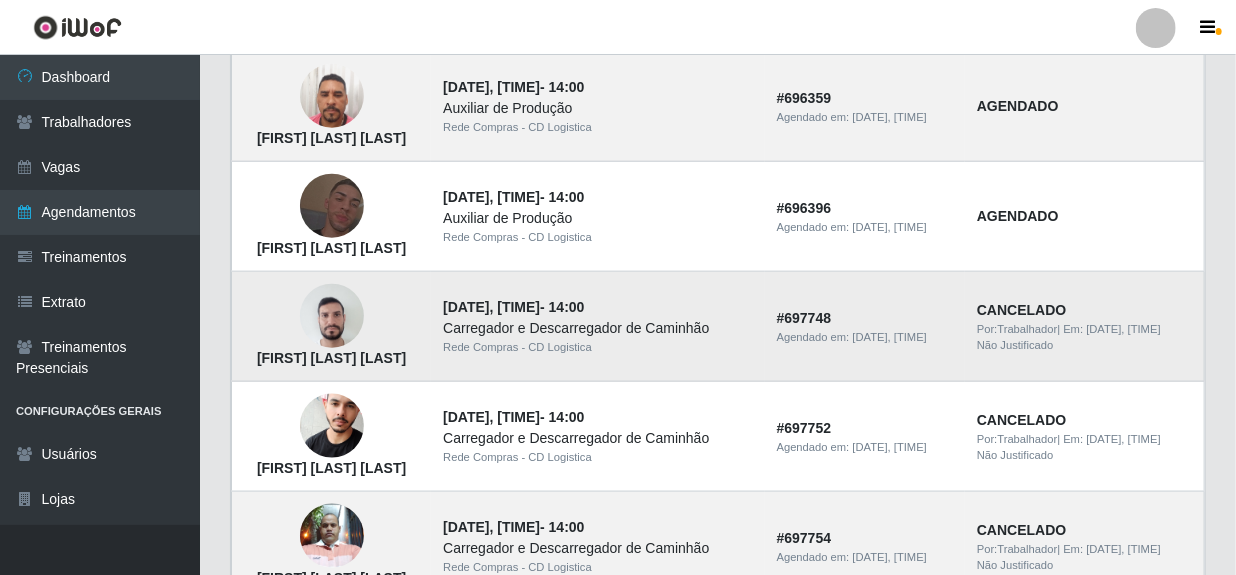 scroll, scrollTop: 1000, scrollLeft: 0, axis: vertical 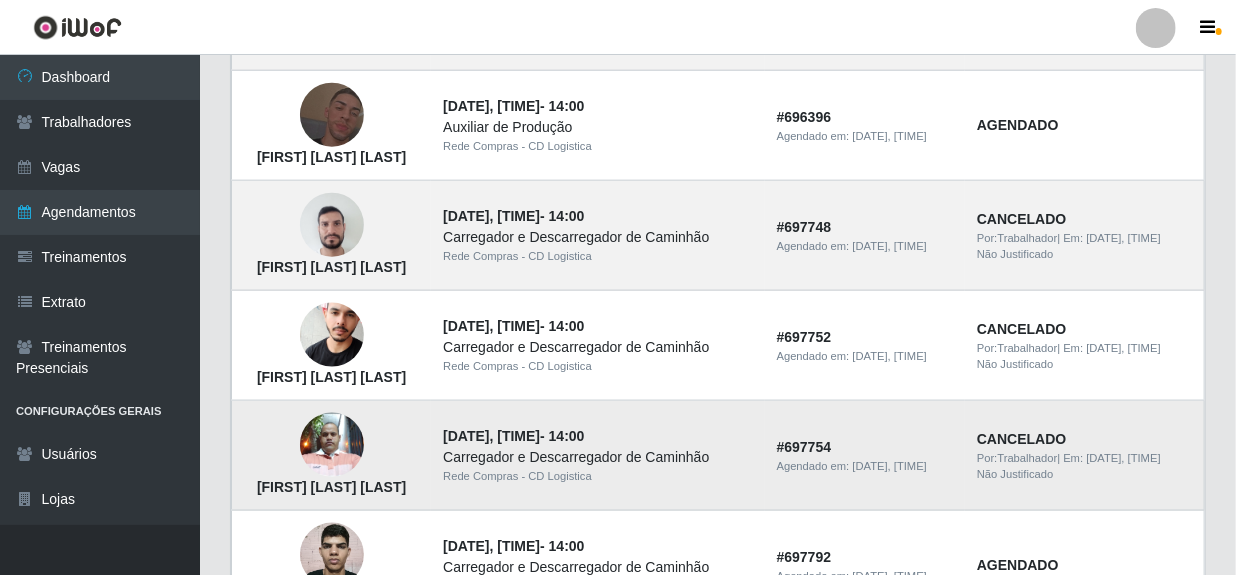 click at bounding box center [332, 445] 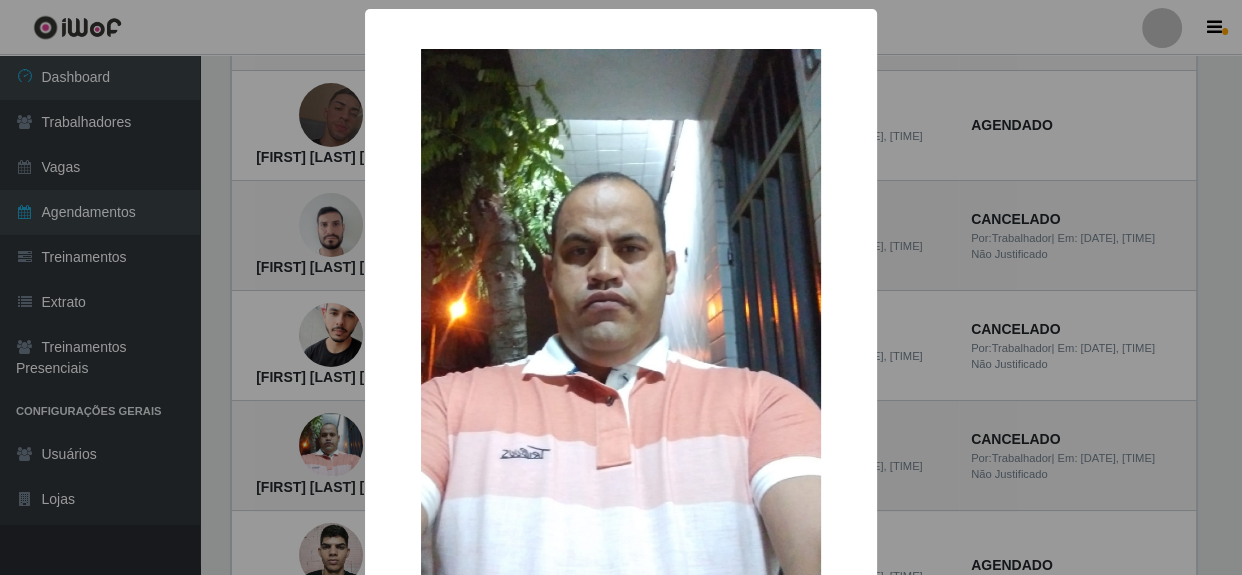 click on "× [FIRST] [LAST] [LAST] OK Cancel" at bounding box center (621, 287) 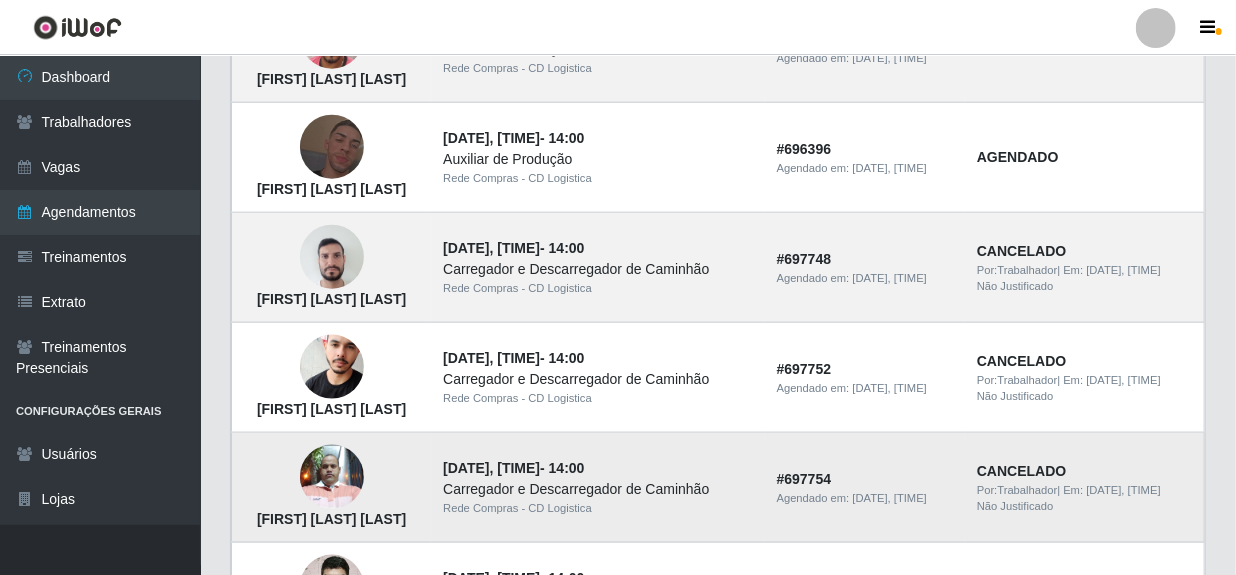 scroll, scrollTop: 1000, scrollLeft: 0, axis: vertical 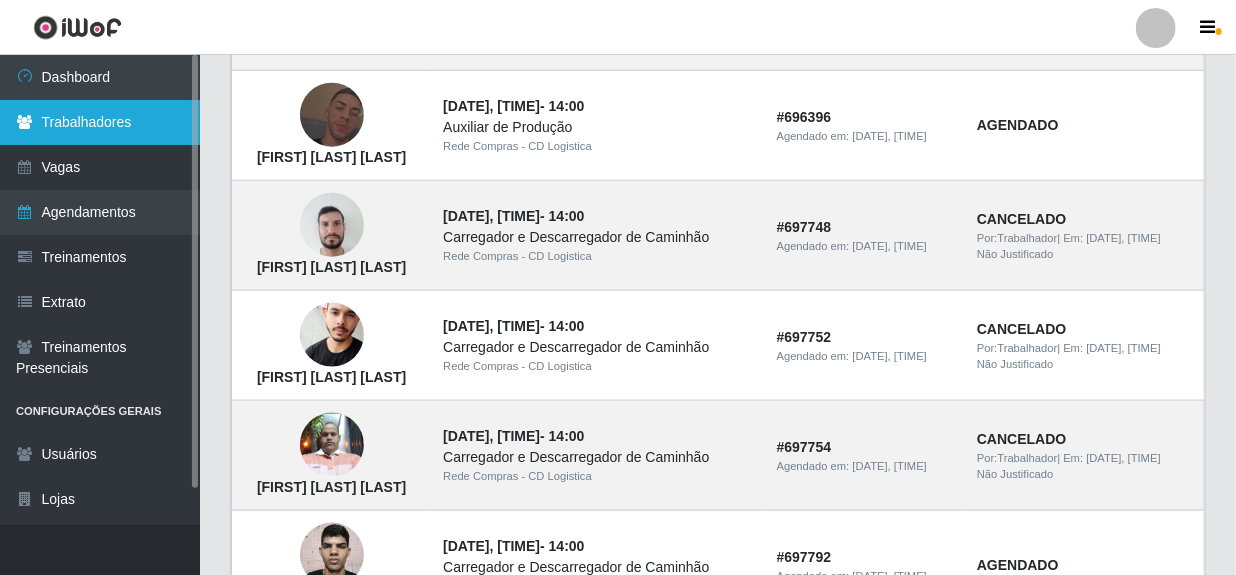 click on "Trabalhadores" at bounding box center (100, 122) 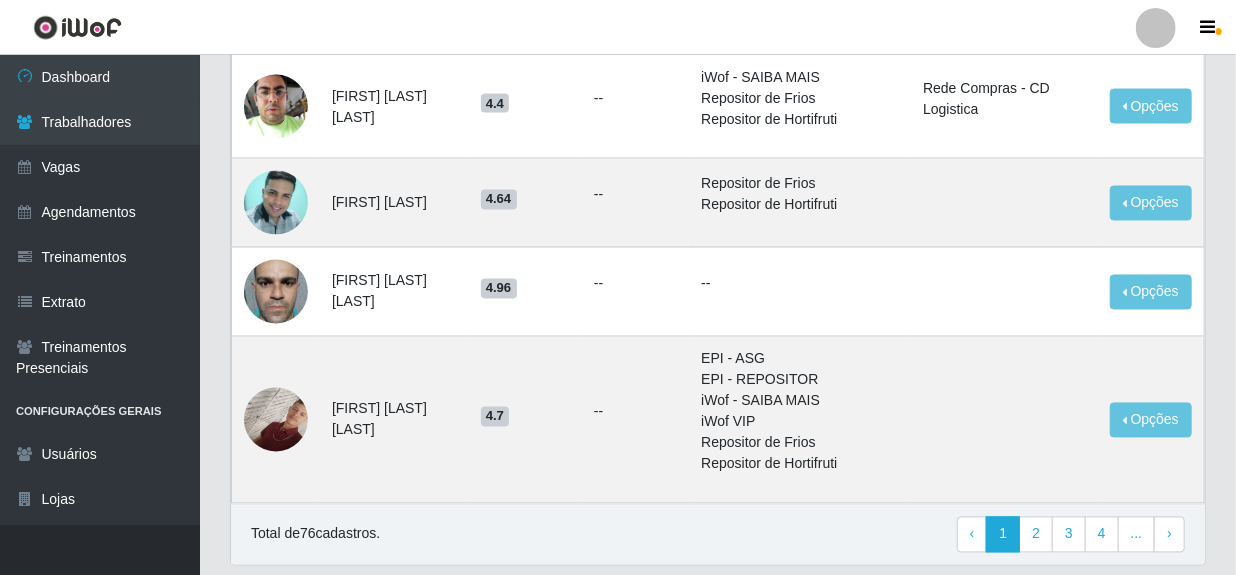 scroll, scrollTop: 1628, scrollLeft: 0, axis: vertical 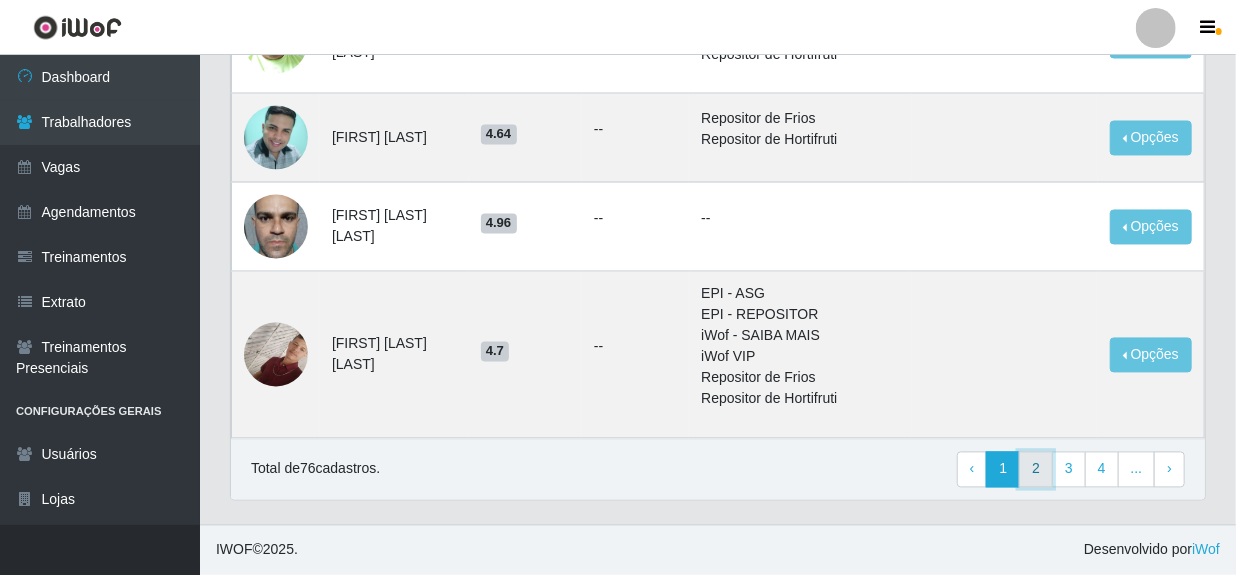 click on "2" at bounding box center (1036, 470) 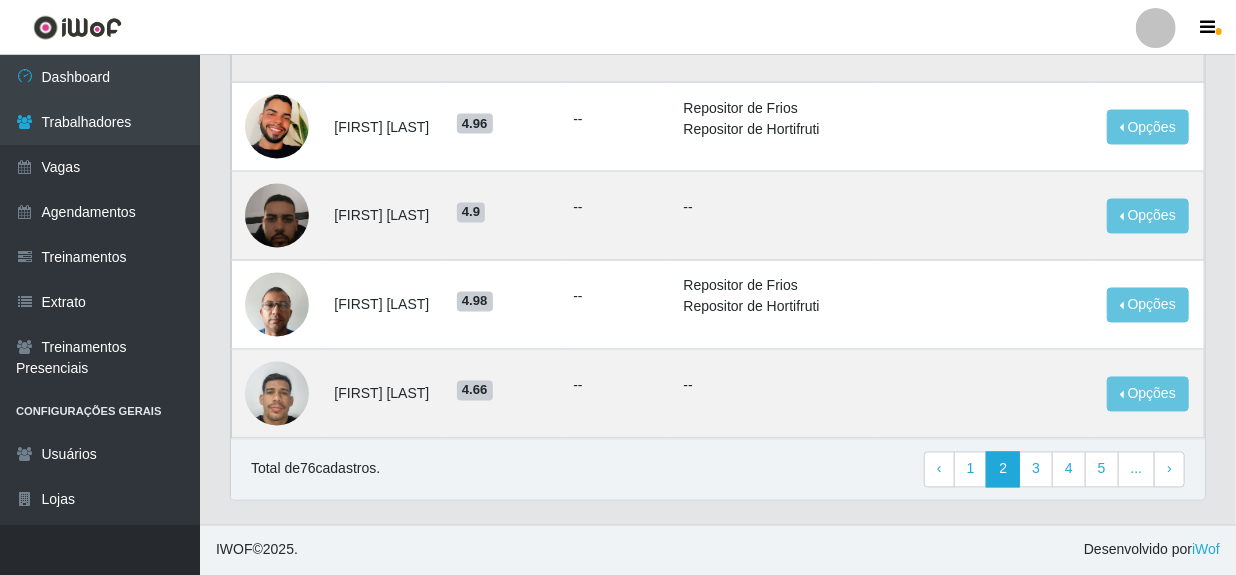 scroll, scrollTop: 1676, scrollLeft: 0, axis: vertical 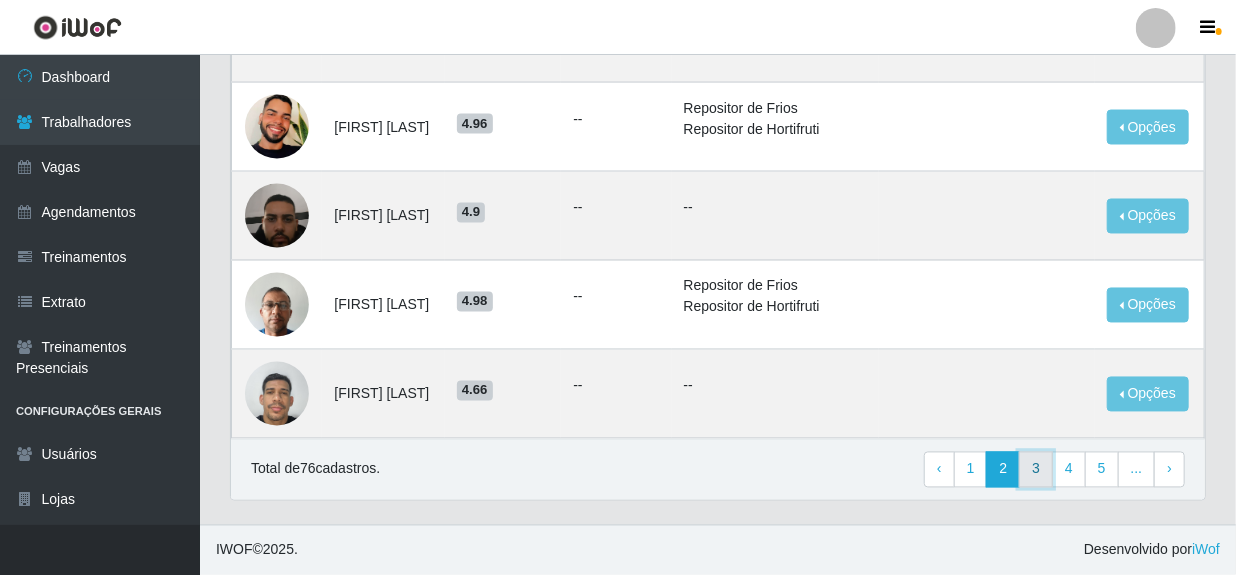 click on "3" at bounding box center [1036, 470] 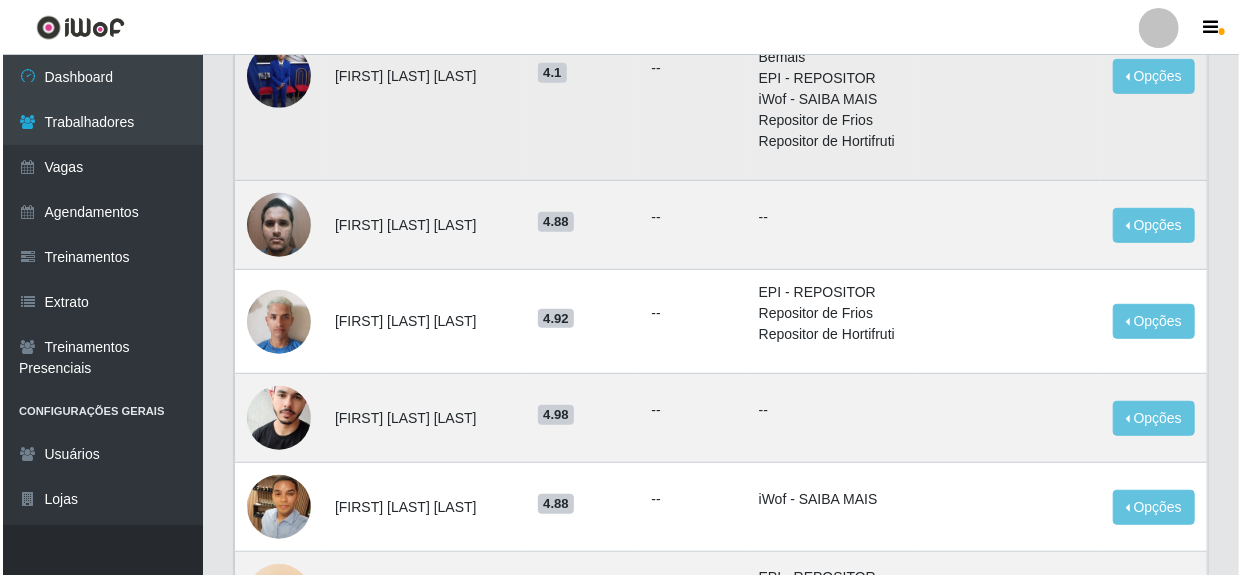 scroll, scrollTop: 454, scrollLeft: 0, axis: vertical 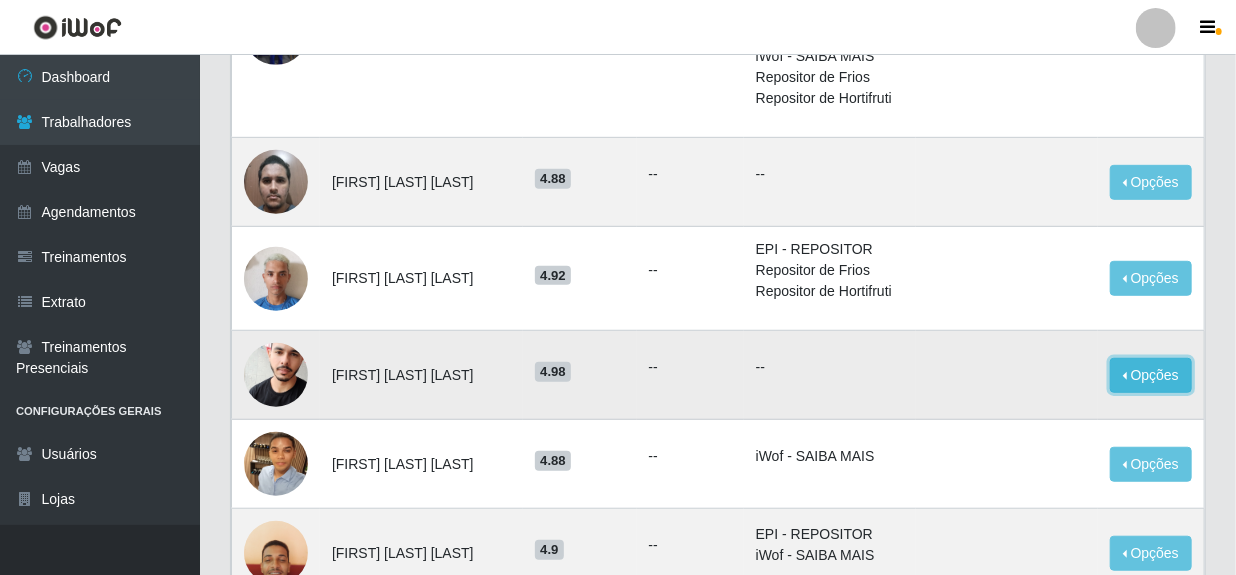 click on "Opções" at bounding box center [1151, 375] 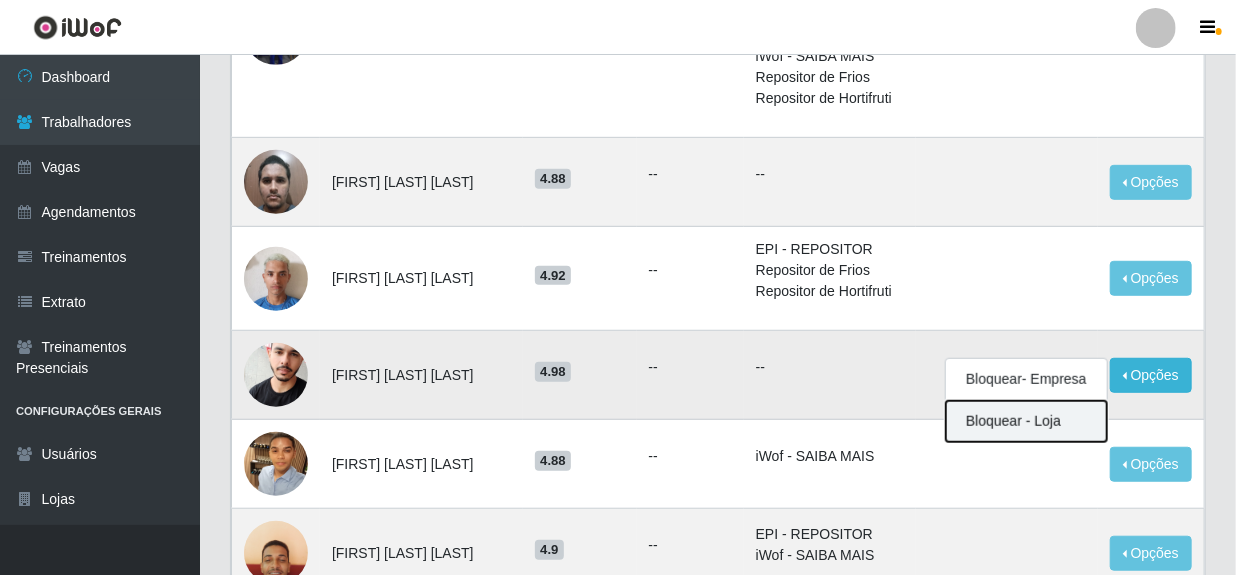 click on "Bloquear   - Loja" at bounding box center (1026, 421) 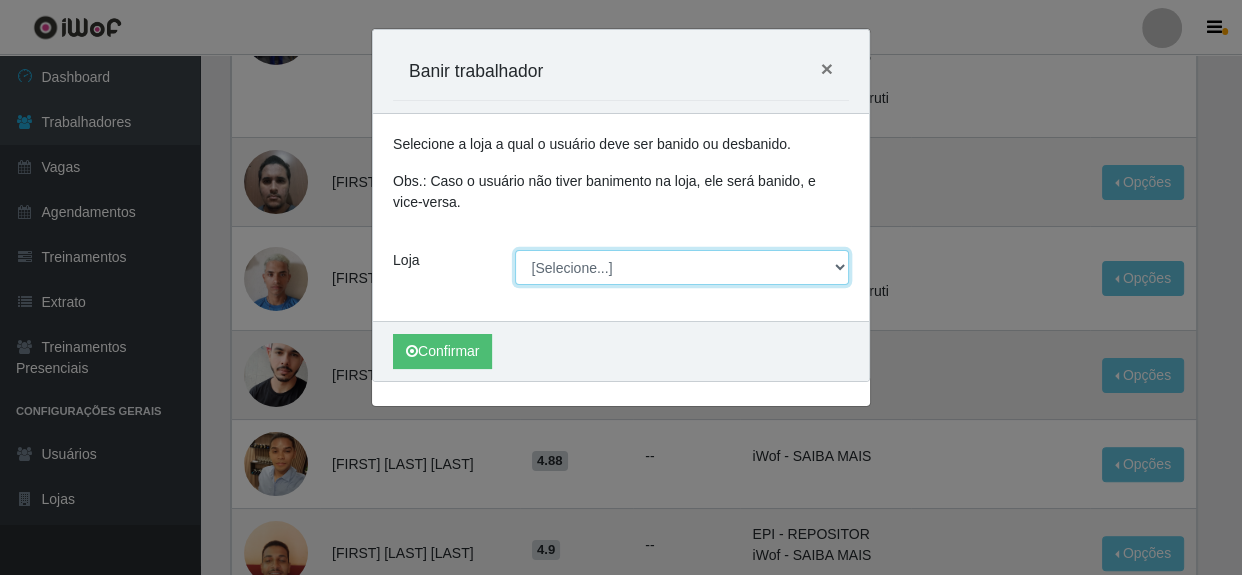 click on "[Selecione...] Rede Compras - CD Logistica" at bounding box center [682, 267] 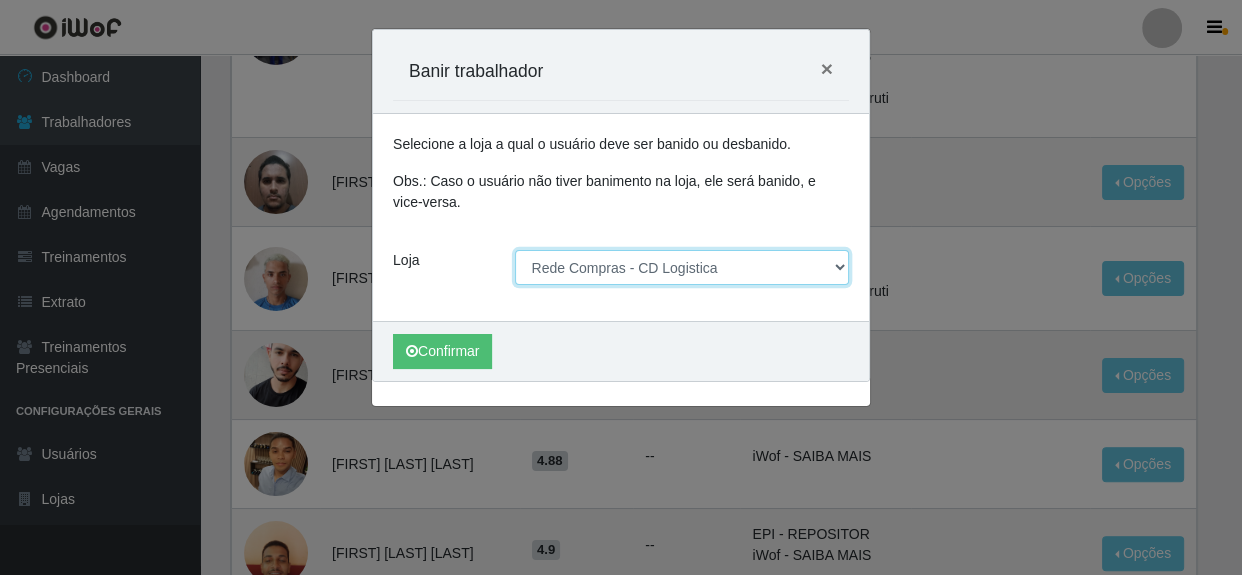 click on "[Selecione...] Rede Compras - CD Logistica" at bounding box center (682, 267) 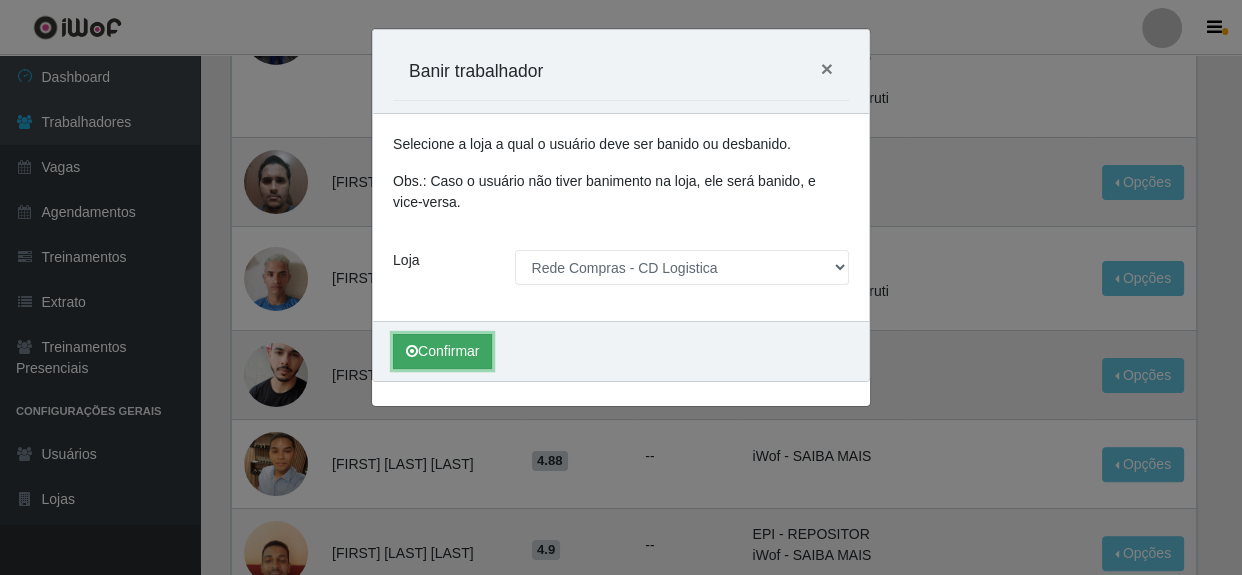 click on "Confirmar" at bounding box center (442, 351) 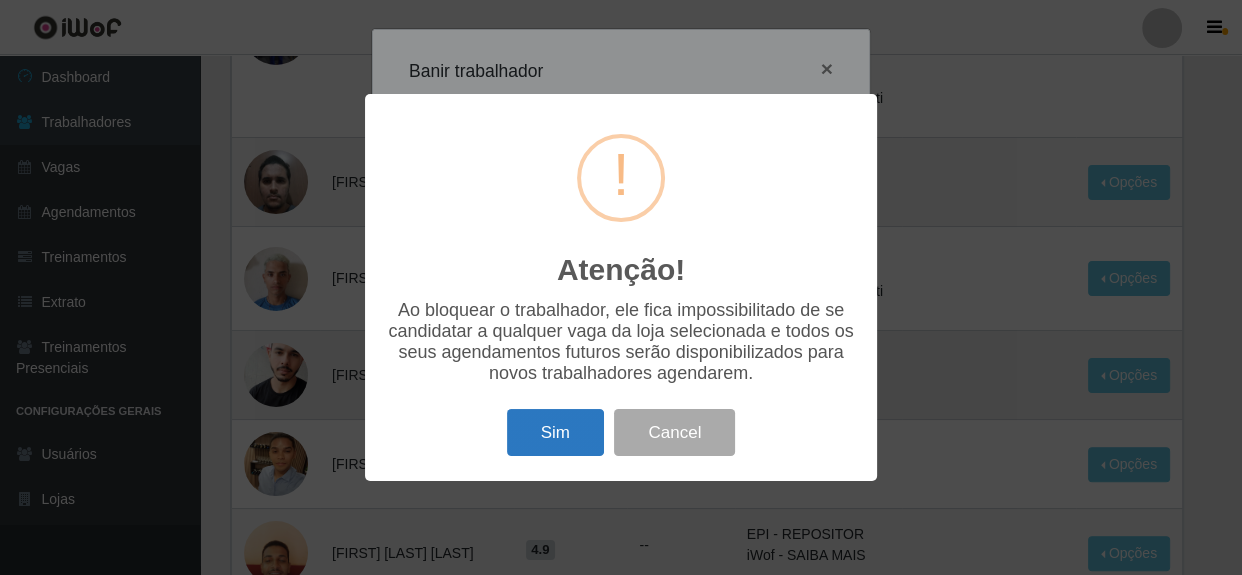click on "Sim" at bounding box center (555, 432) 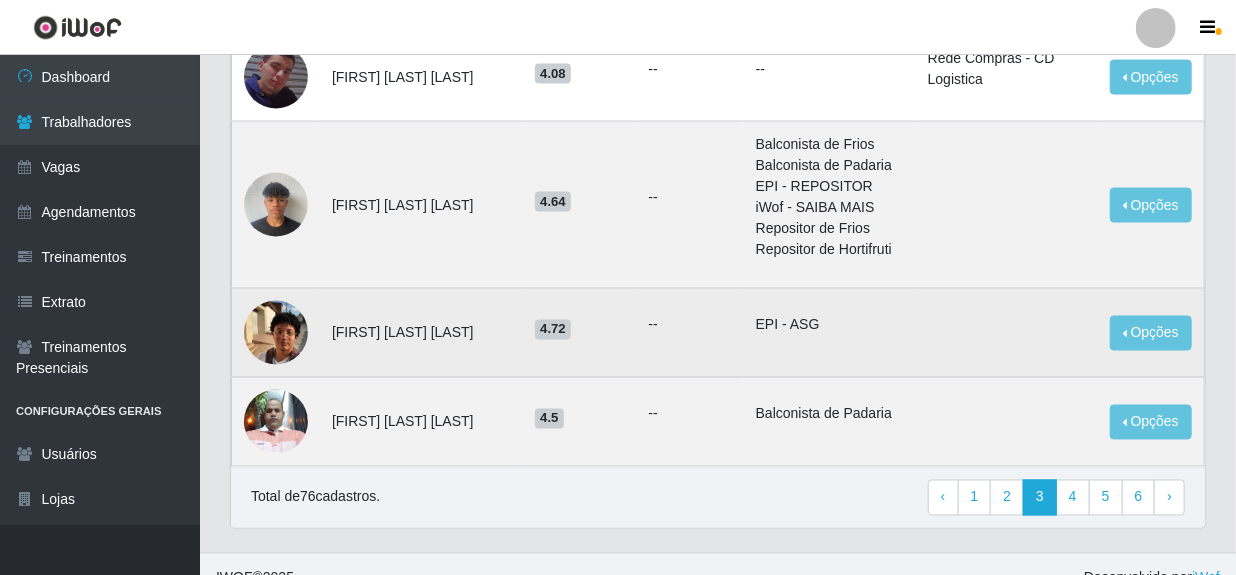 scroll, scrollTop: 1415, scrollLeft: 0, axis: vertical 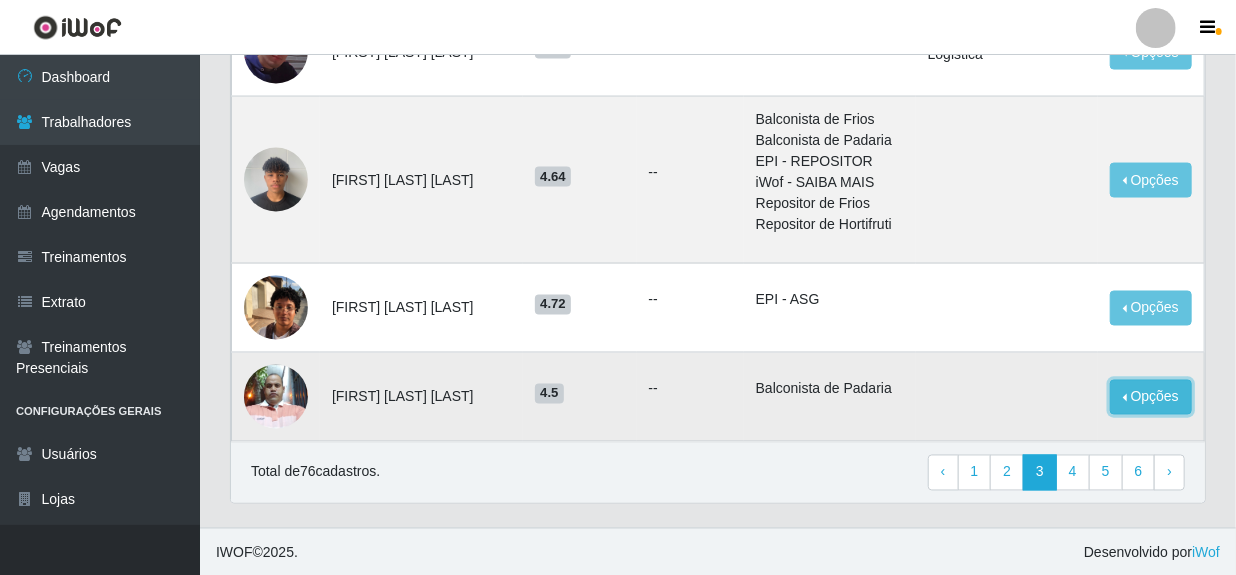 click on "Opções" at bounding box center [1151, 397] 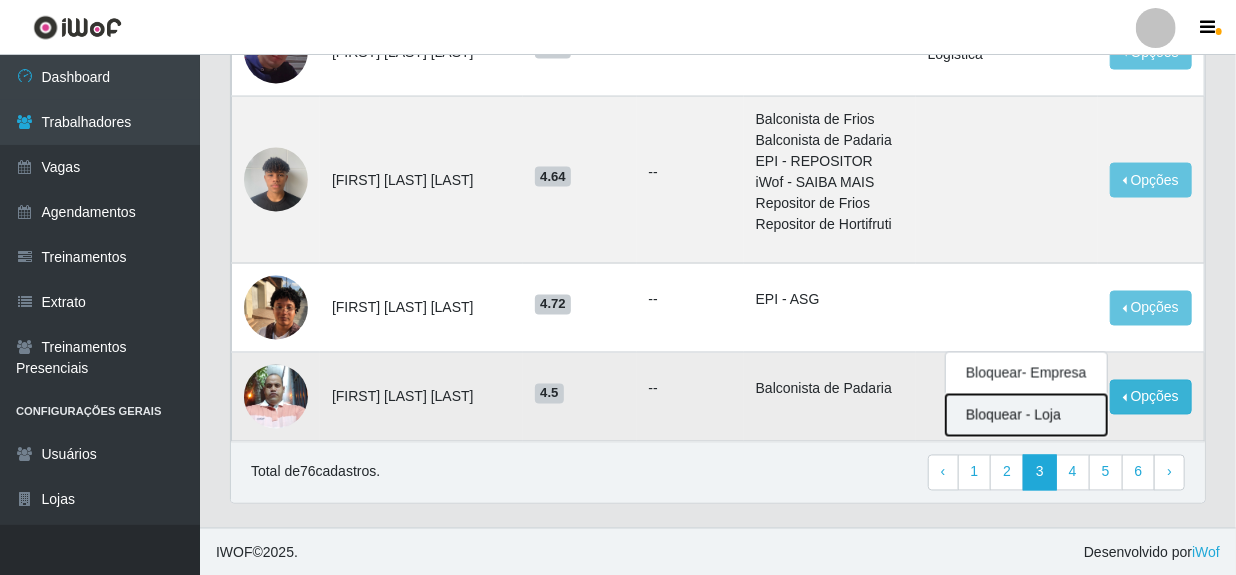 click on "Bloquear   - Loja" at bounding box center [1026, 415] 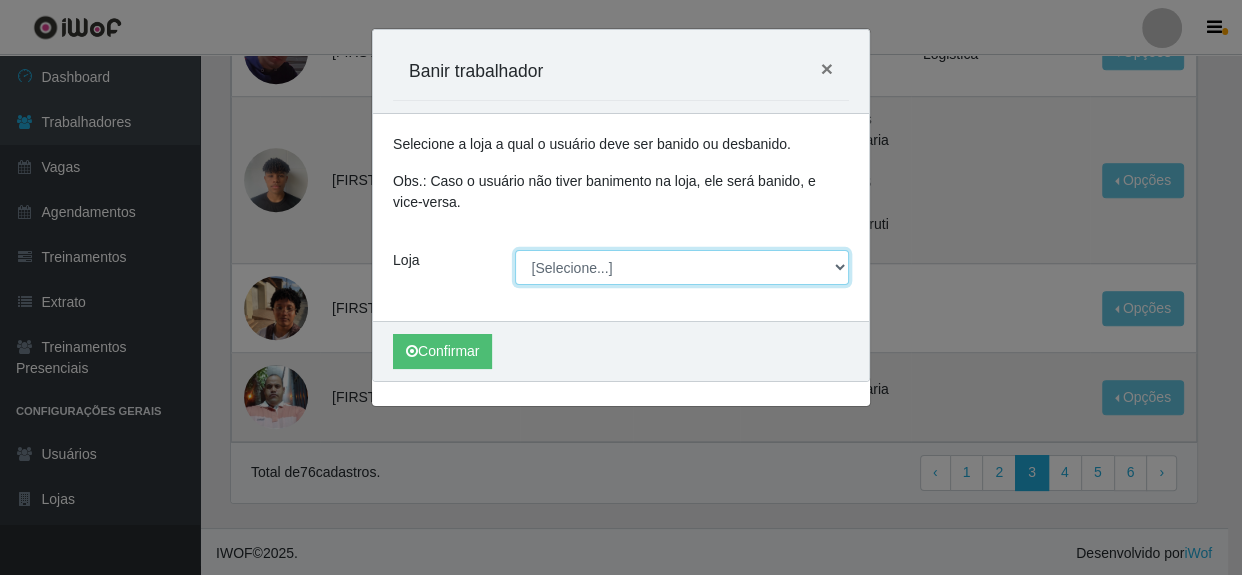 click on "[Selecione...] Rede Compras - CD Logistica" at bounding box center (682, 267) 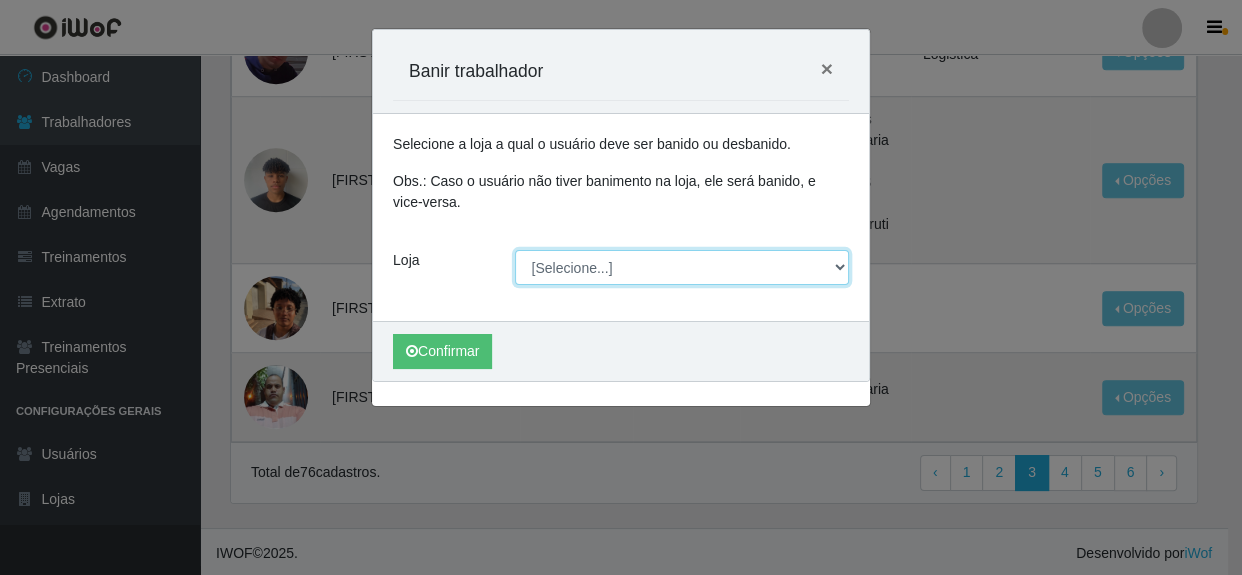 select on "429" 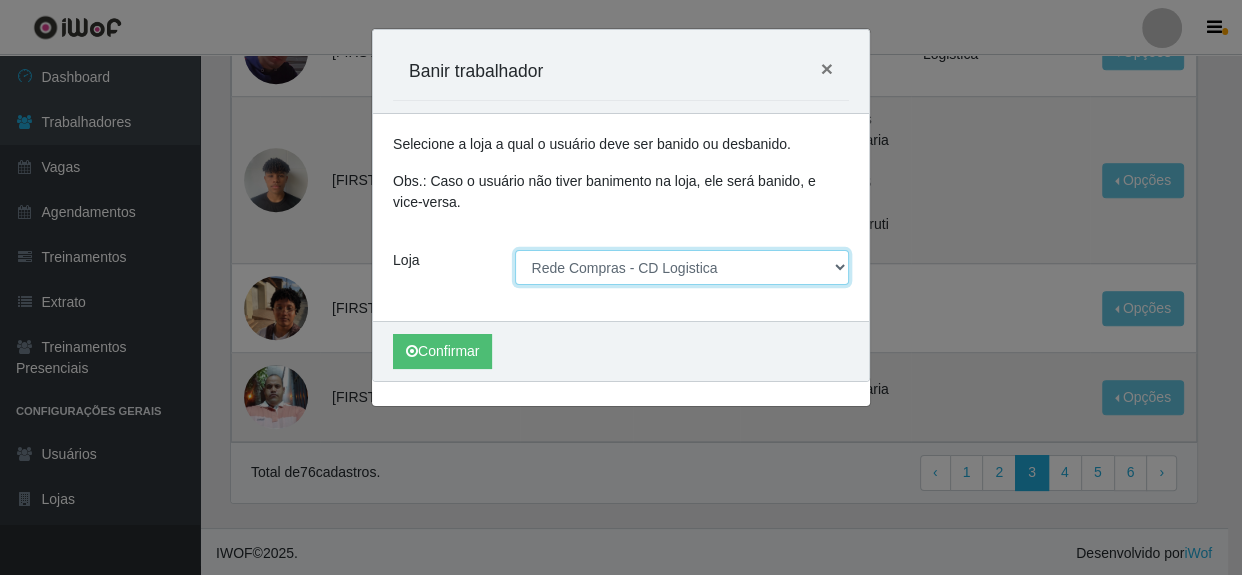 click on "[Selecione...] Rede Compras - CD Logistica" at bounding box center (682, 267) 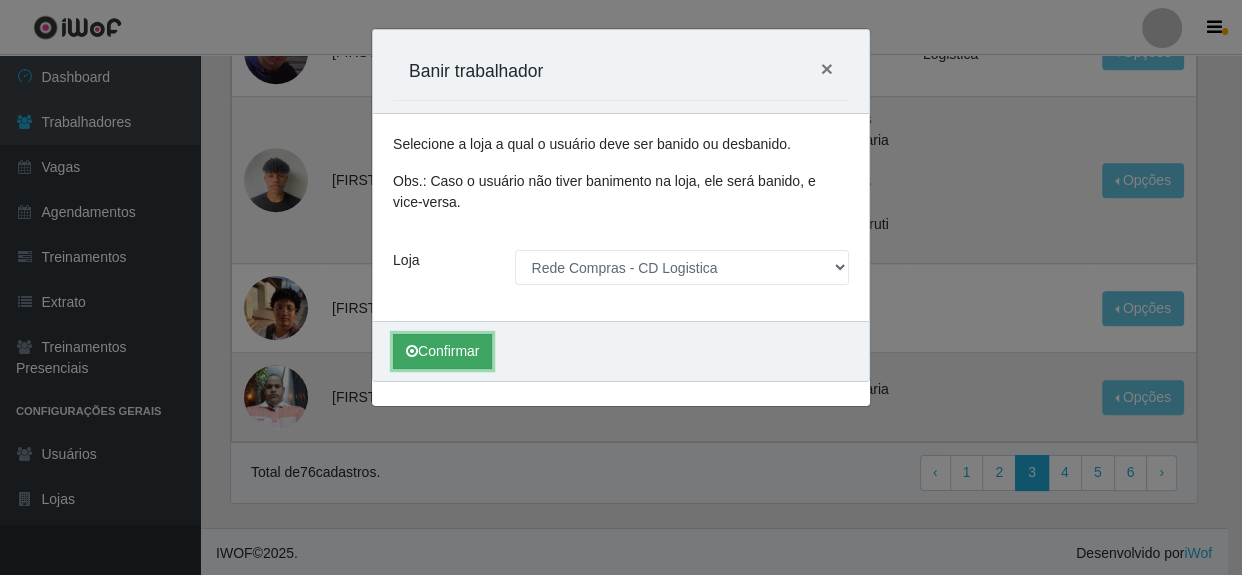 click on "Confirmar" at bounding box center [442, 351] 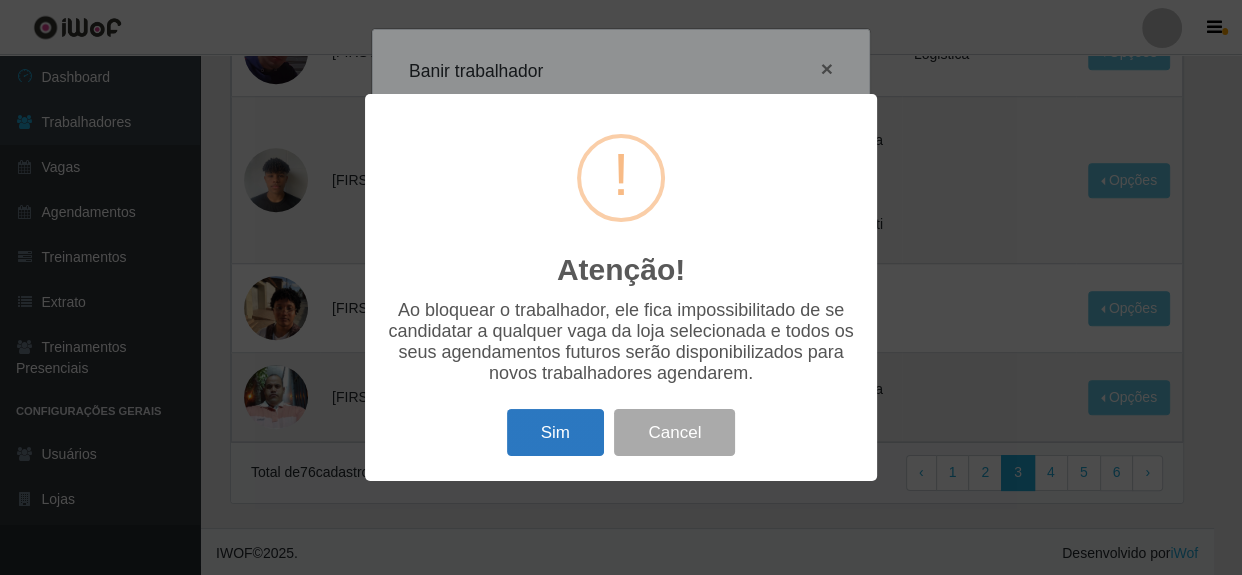 click on "Sim" at bounding box center (555, 432) 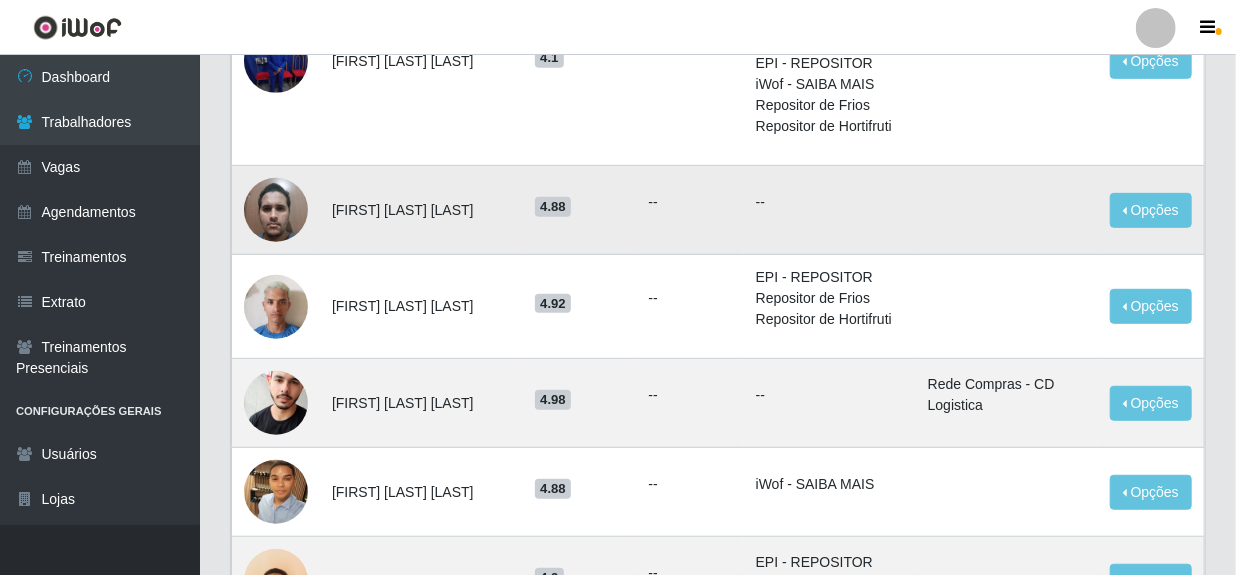 scroll, scrollTop: 454, scrollLeft: 0, axis: vertical 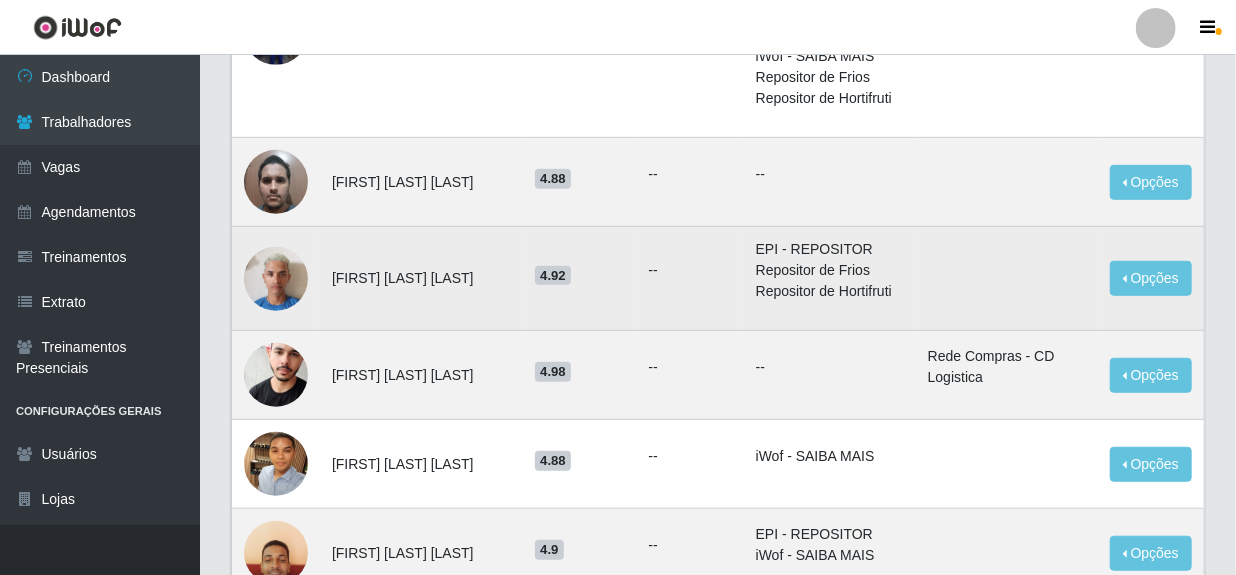 click at bounding box center (276, 278) 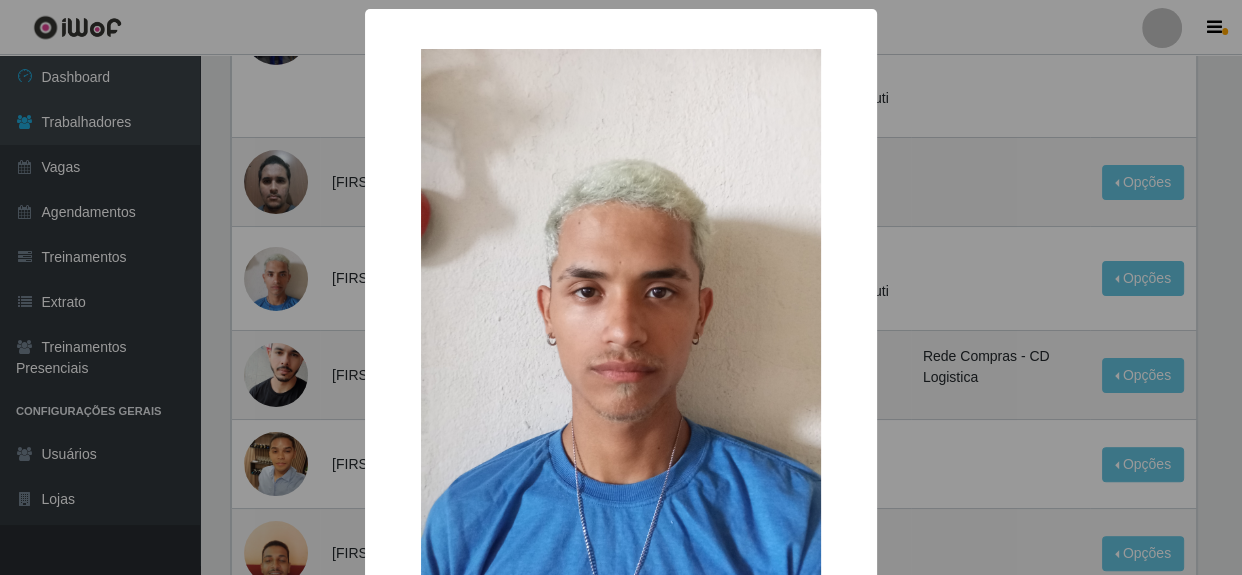 click on "× OK Cancel" at bounding box center (621, 287) 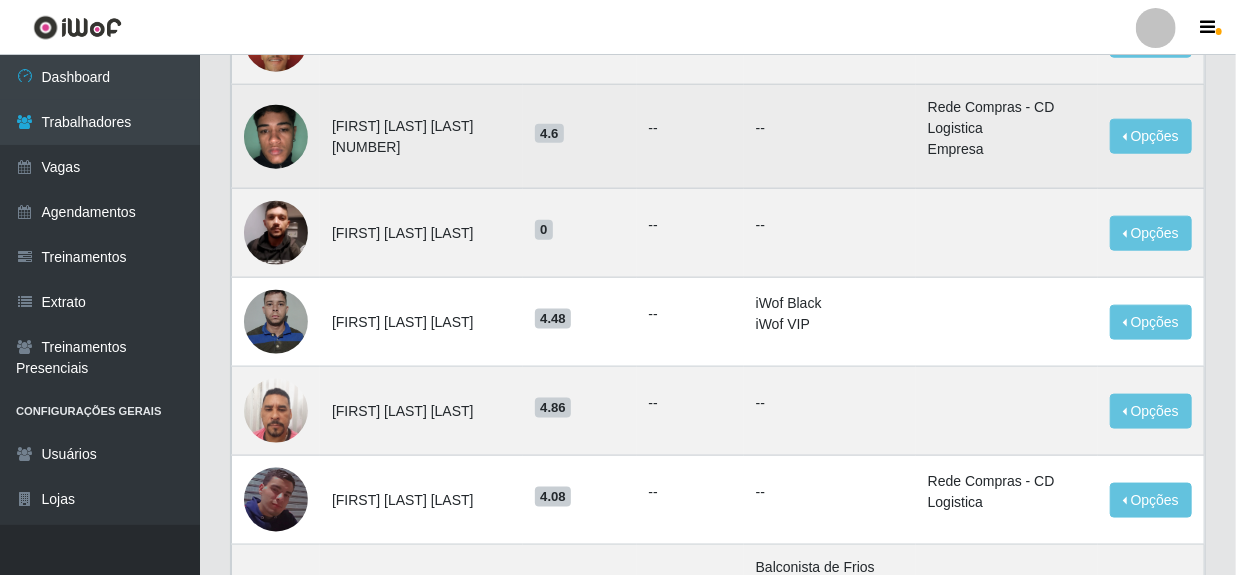 scroll, scrollTop: 1000, scrollLeft: 0, axis: vertical 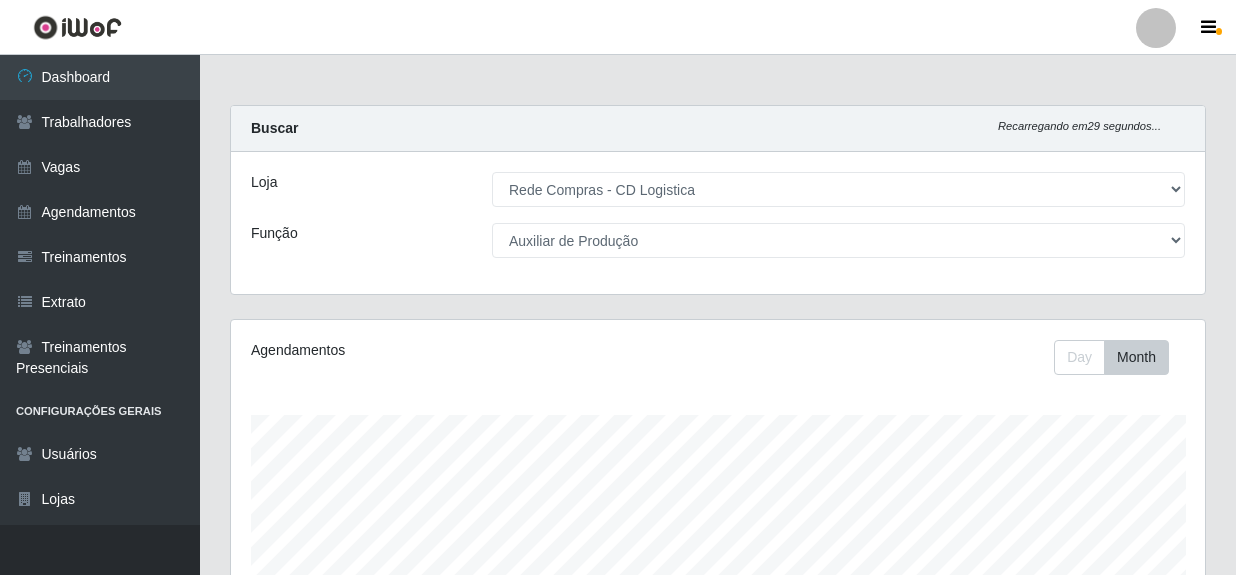 select on "429" 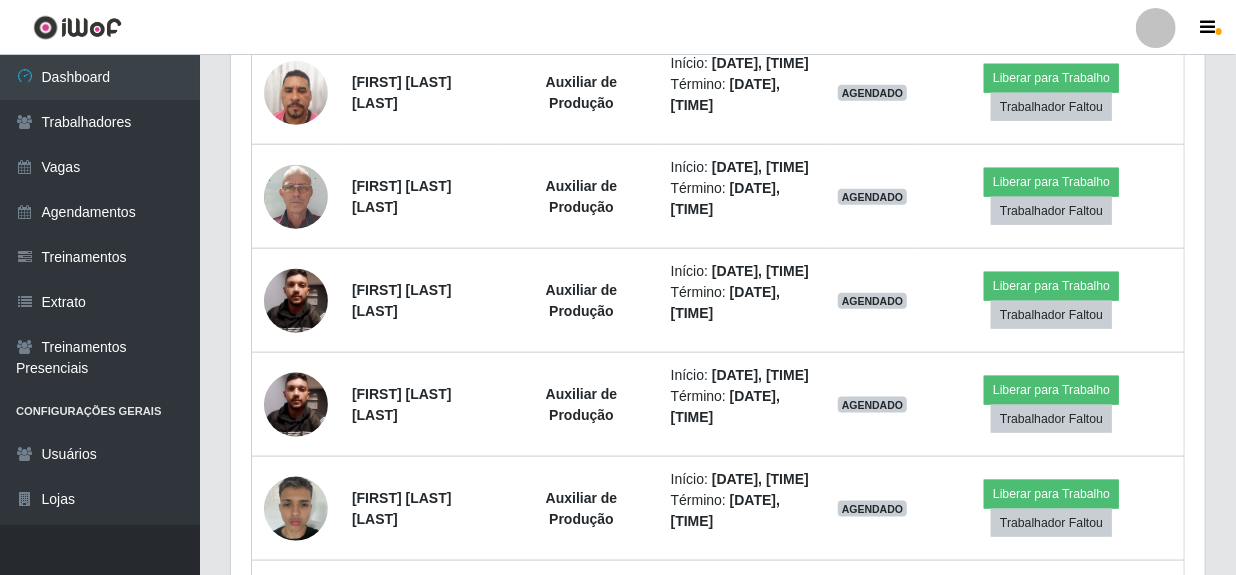 scroll, scrollTop: 999585, scrollLeft: 999025, axis: both 